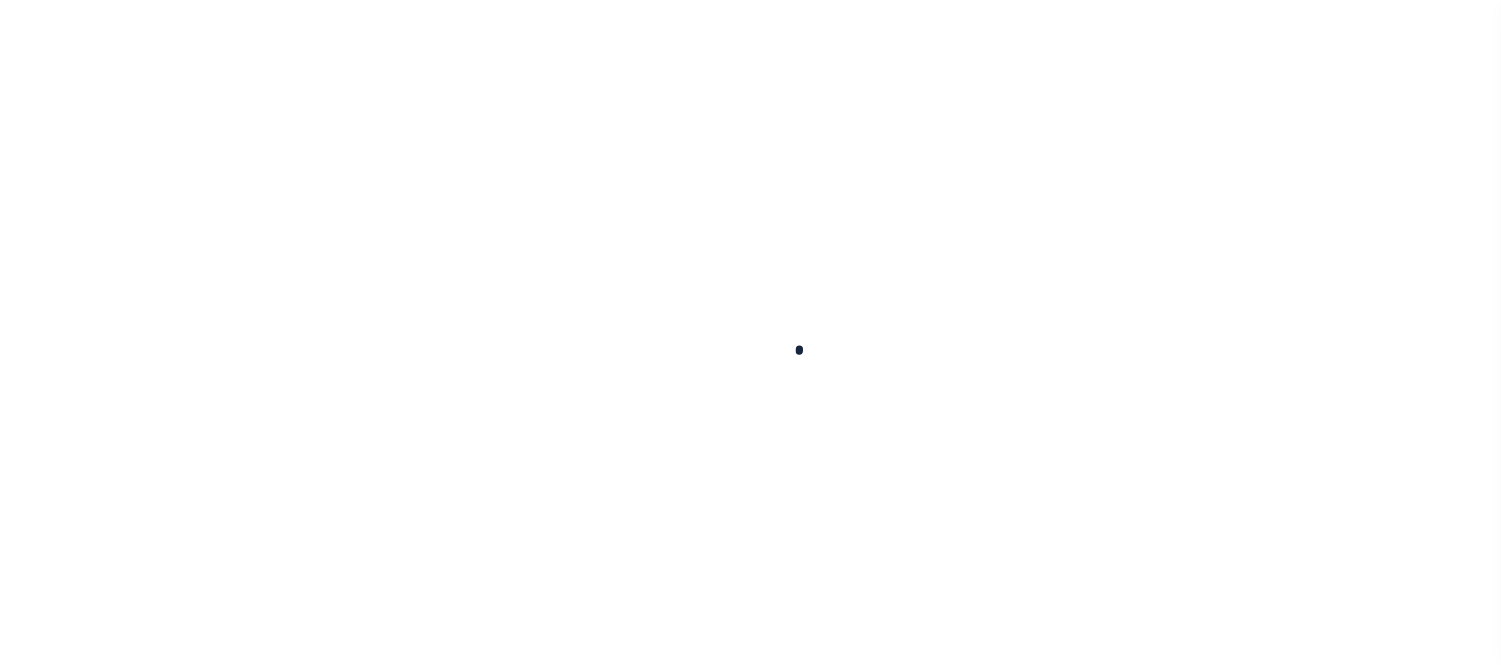 scroll, scrollTop: 0, scrollLeft: 0, axis: both 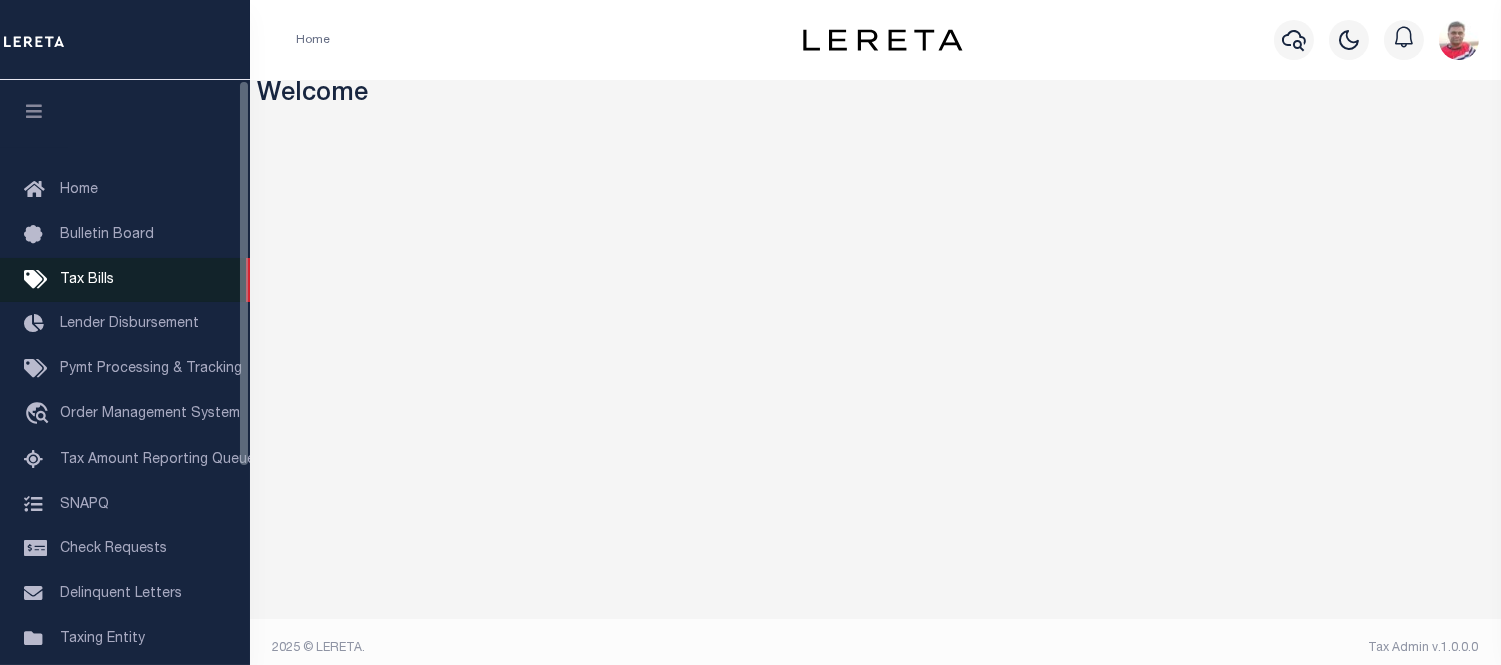 click on "Tax Bills" at bounding box center [125, 280] 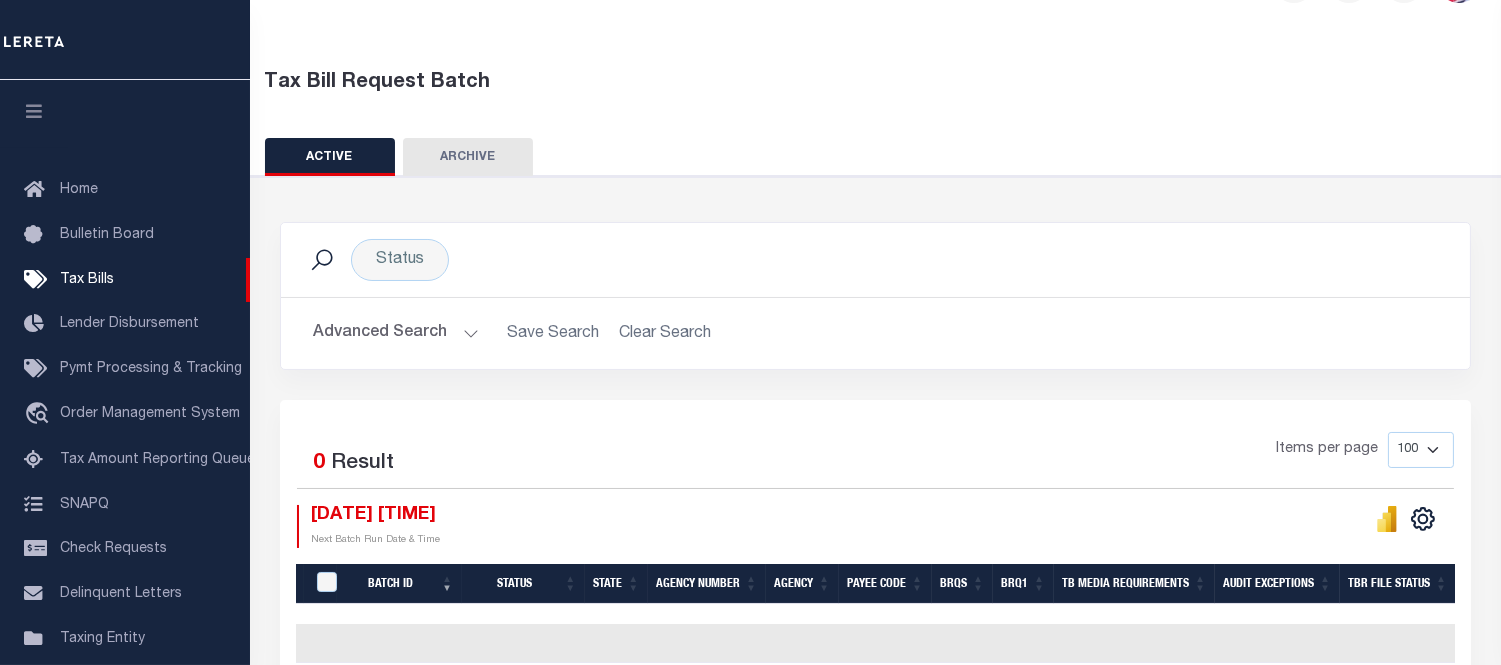 scroll, scrollTop: 168, scrollLeft: 0, axis: vertical 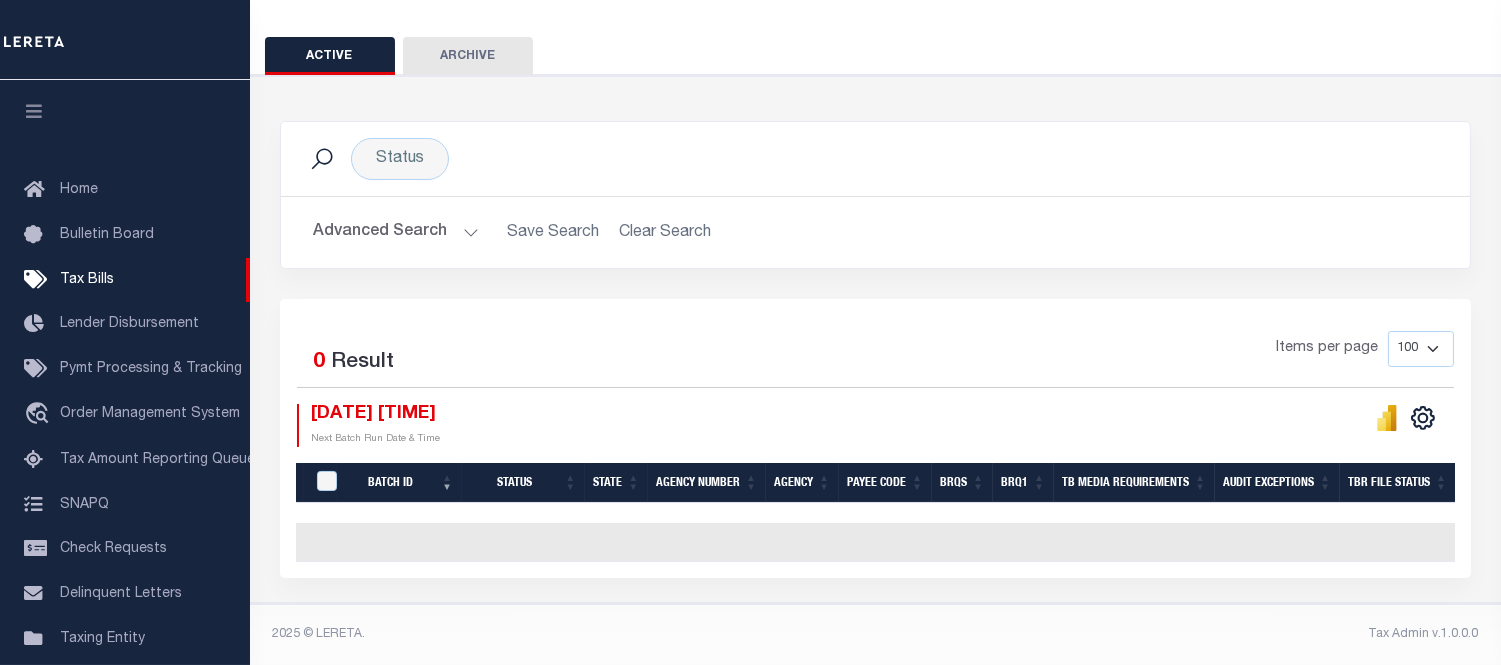 drag, startPoint x: 367, startPoint y: 215, endPoint x: 651, endPoint y: 302, distance: 297.02695 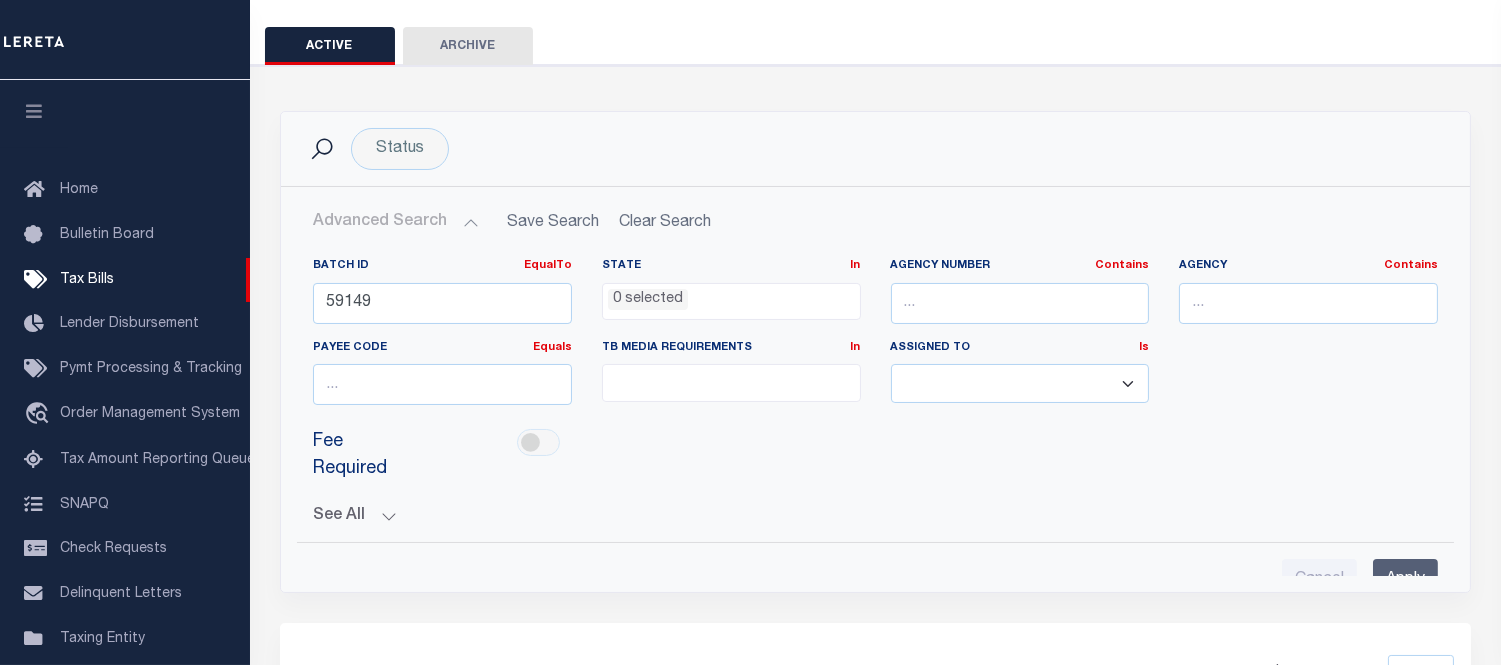 scroll, scrollTop: 502, scrollLeft: 0, axis: vertical 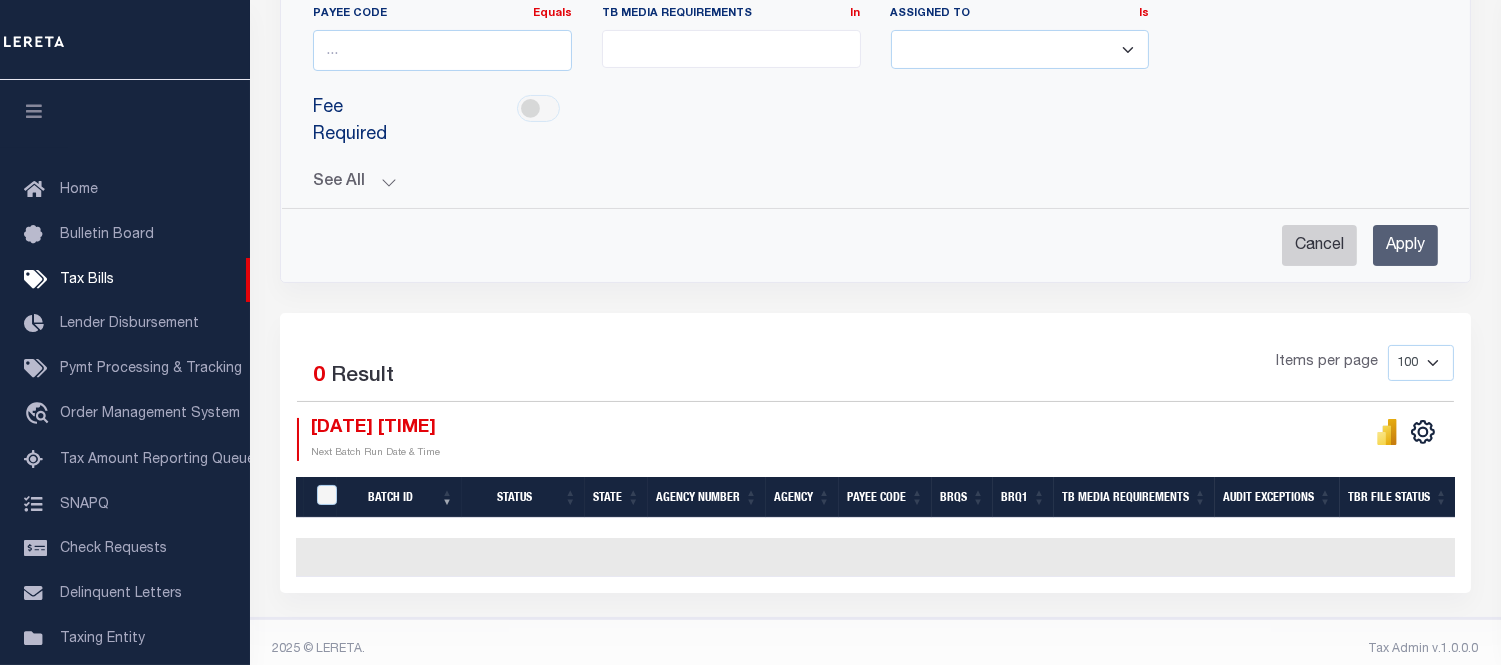 click on "Cancel" at bounding box center (1319, 245) 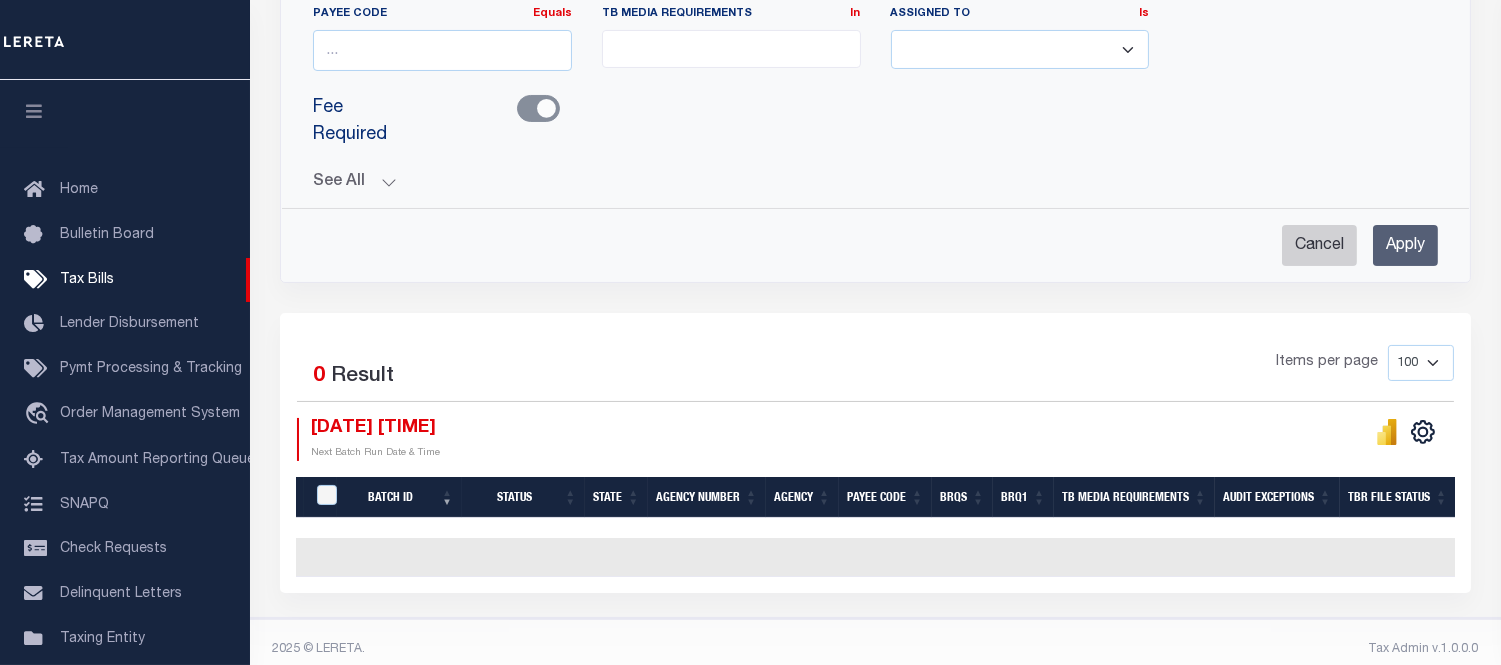 checkbox on "true" 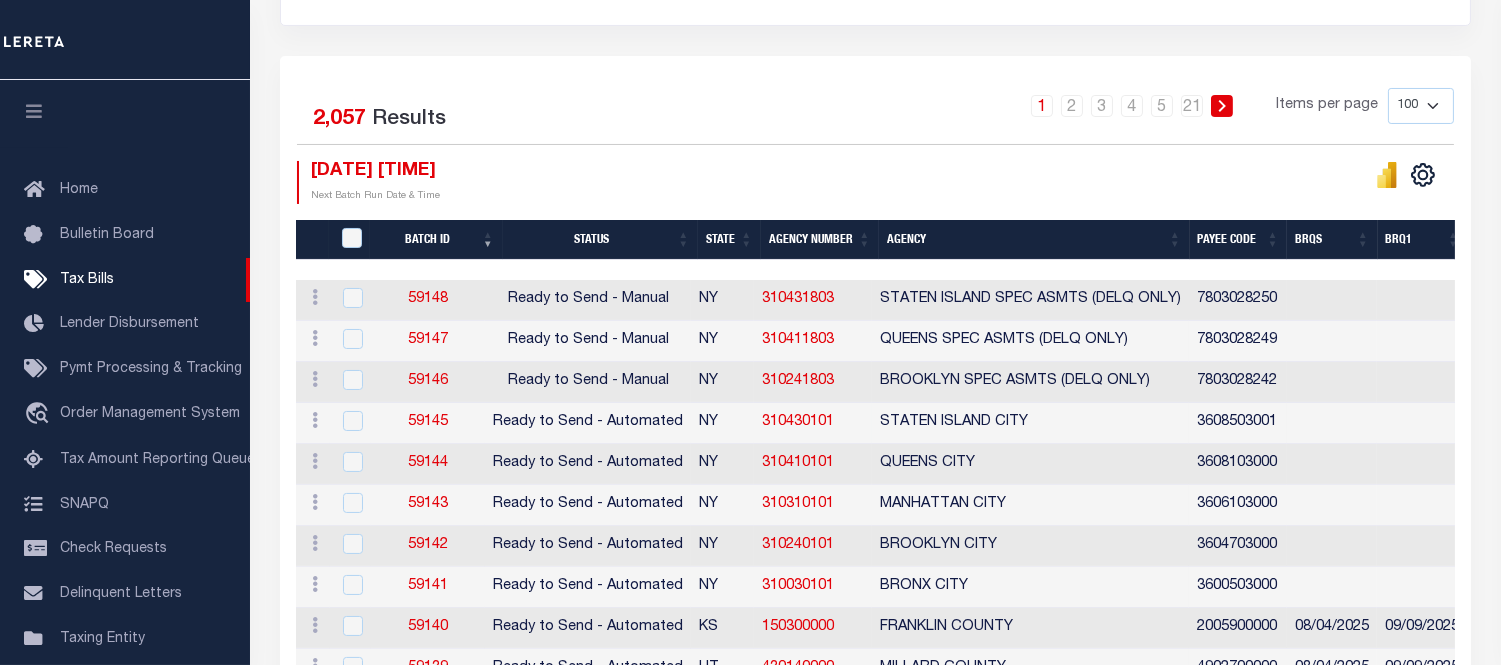 scroll, scrollTop: 290, scrollLeft: 0, axis: vertical 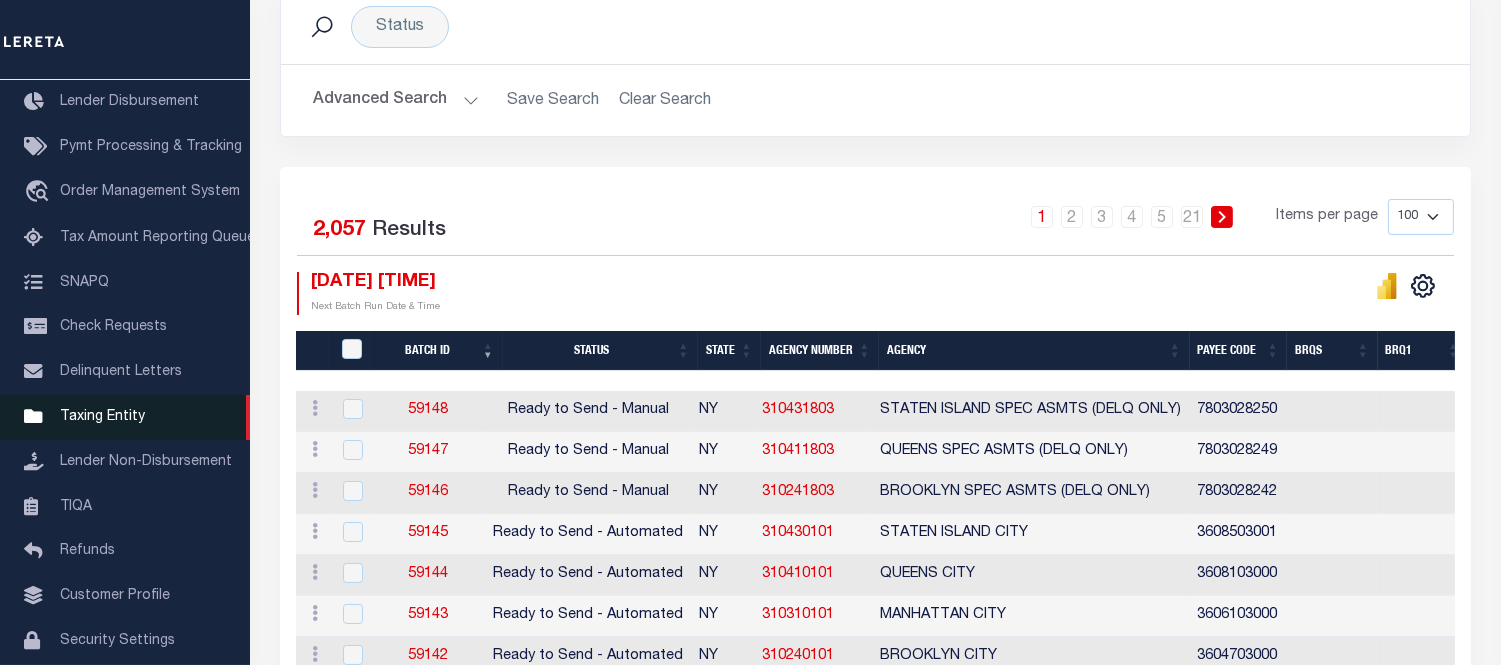 click on "Taxing Entity" at bounding box center (125, 417) 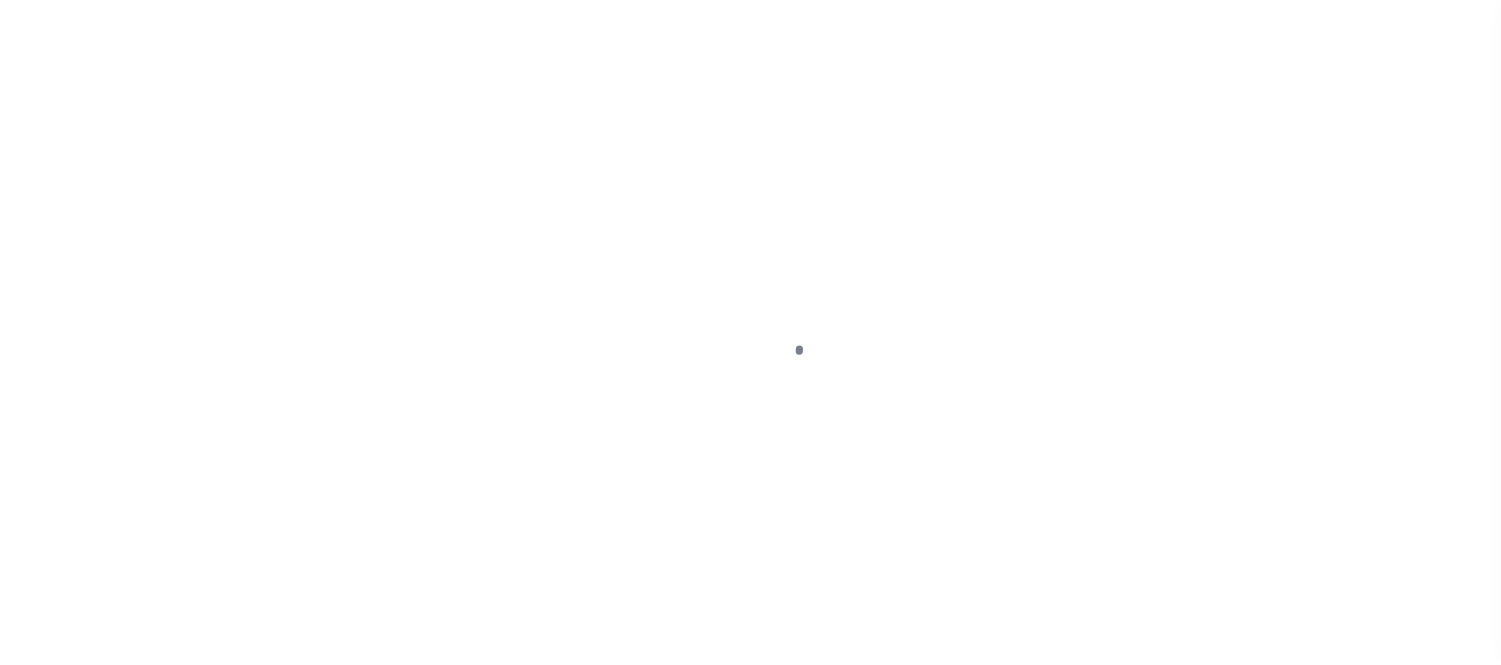 scroll, scrollTop: 0, scrollLeft: 0, axis: both 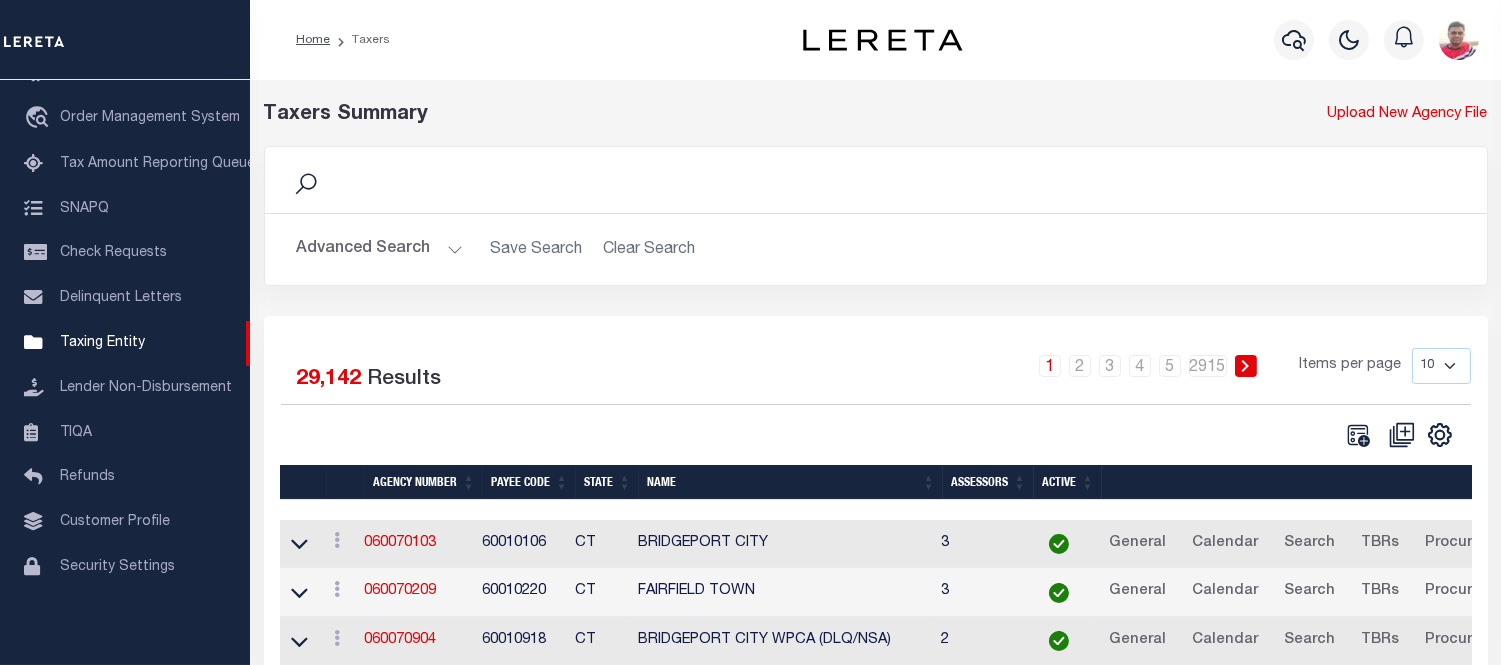 click on "Advanced Search" at bounding box center (380, 249) 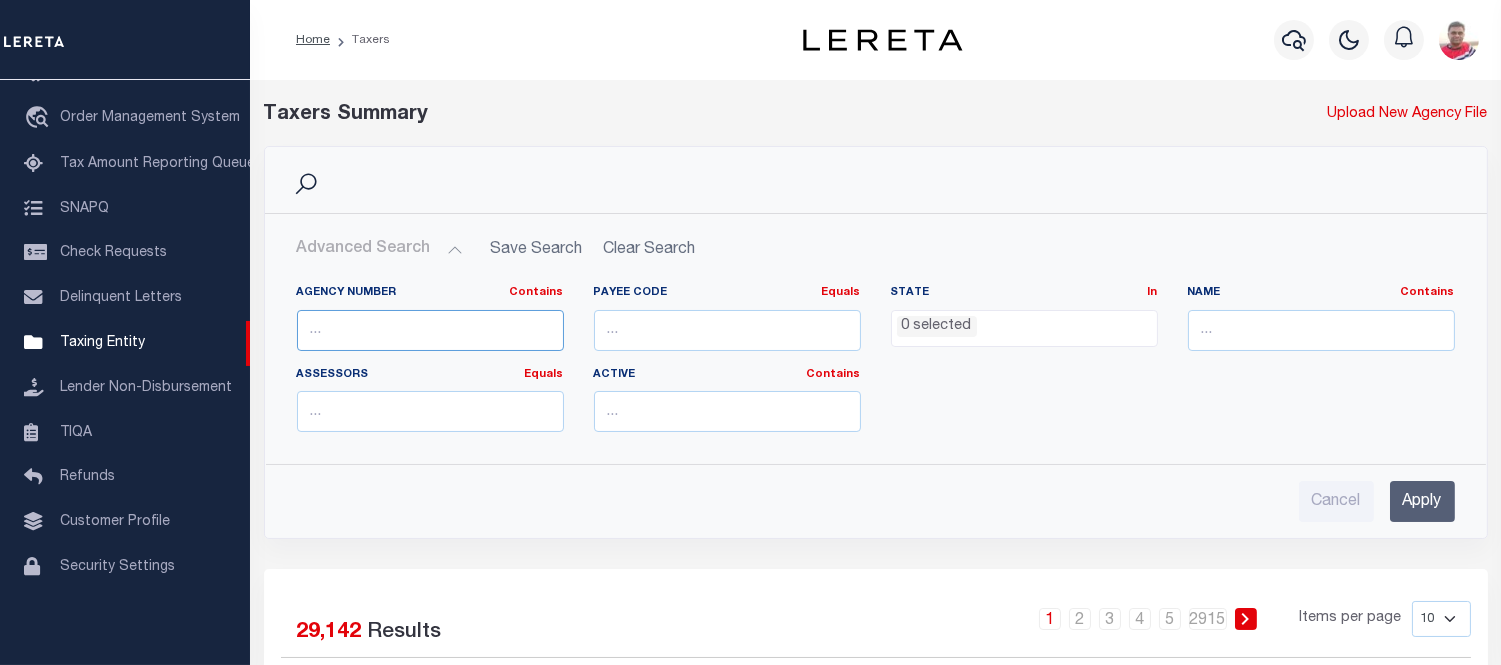 click at bounding box center [430, 330] 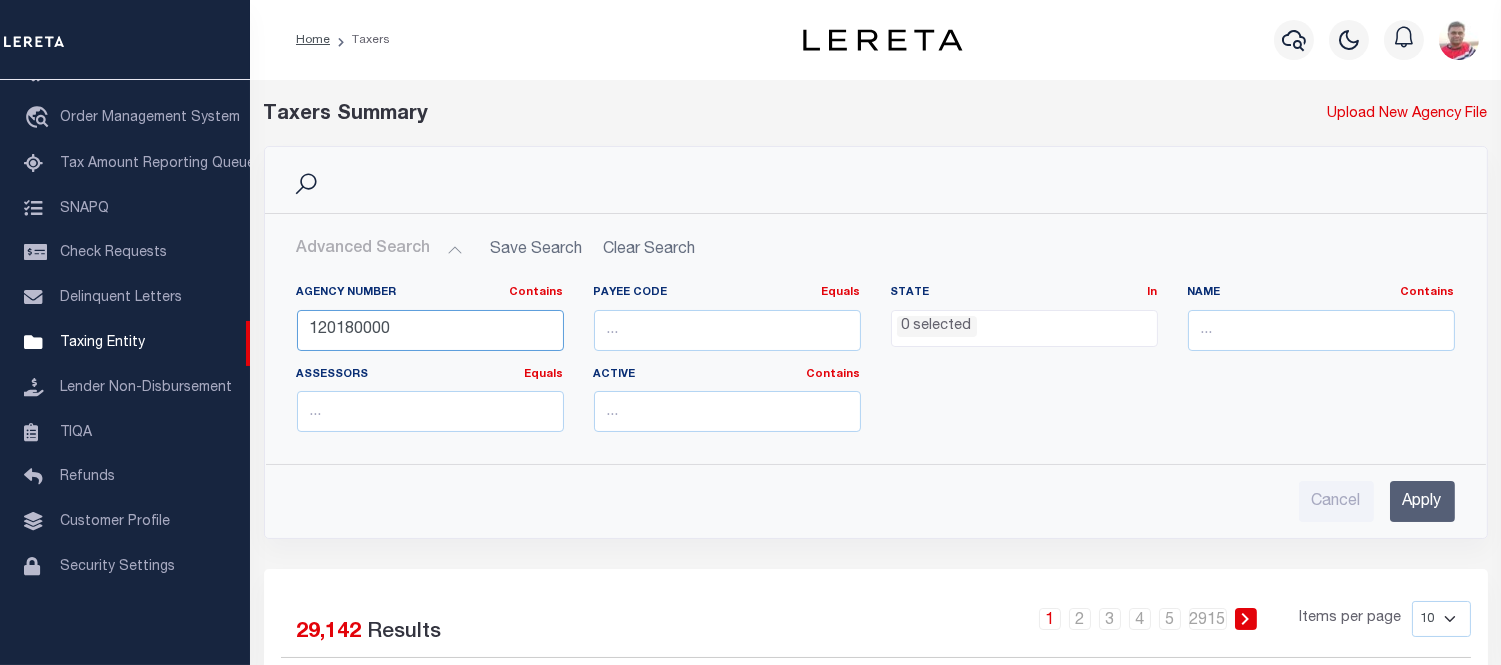 type on "120180000" 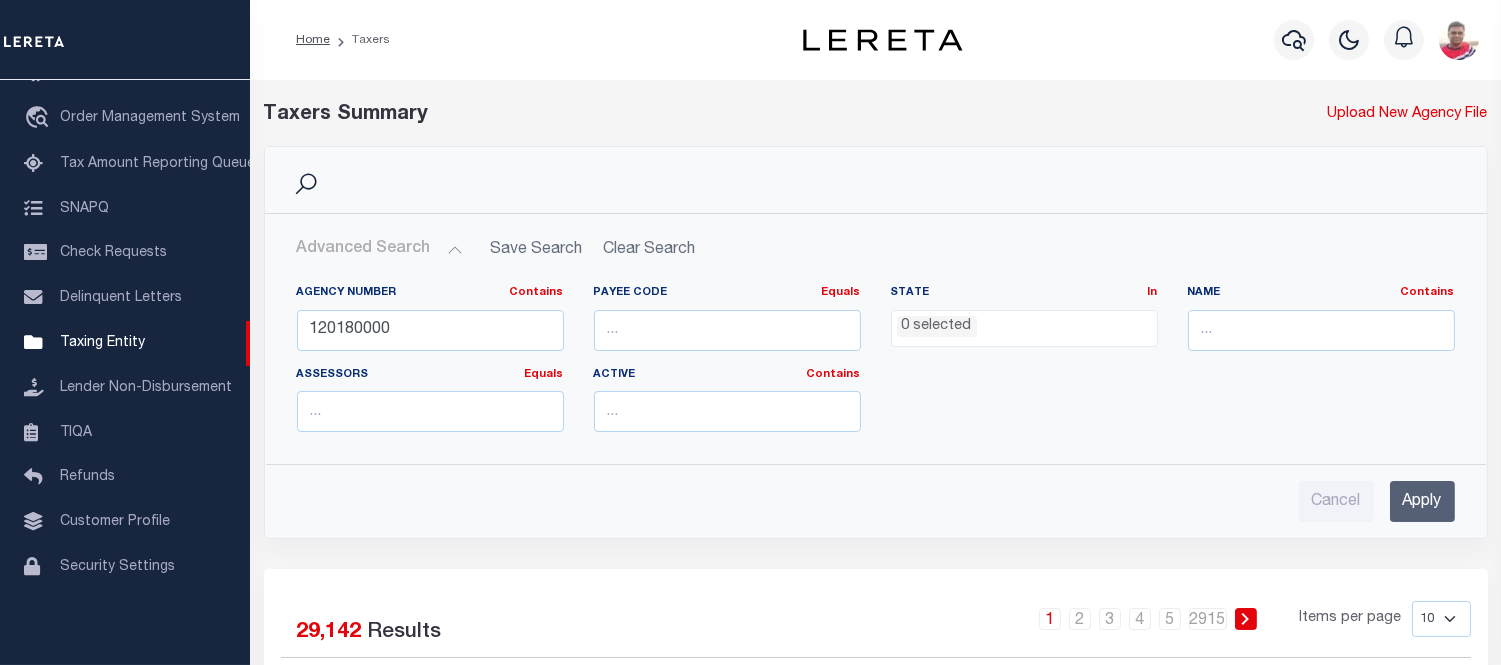 click on "Apply" at bounding box center [1422, 501] 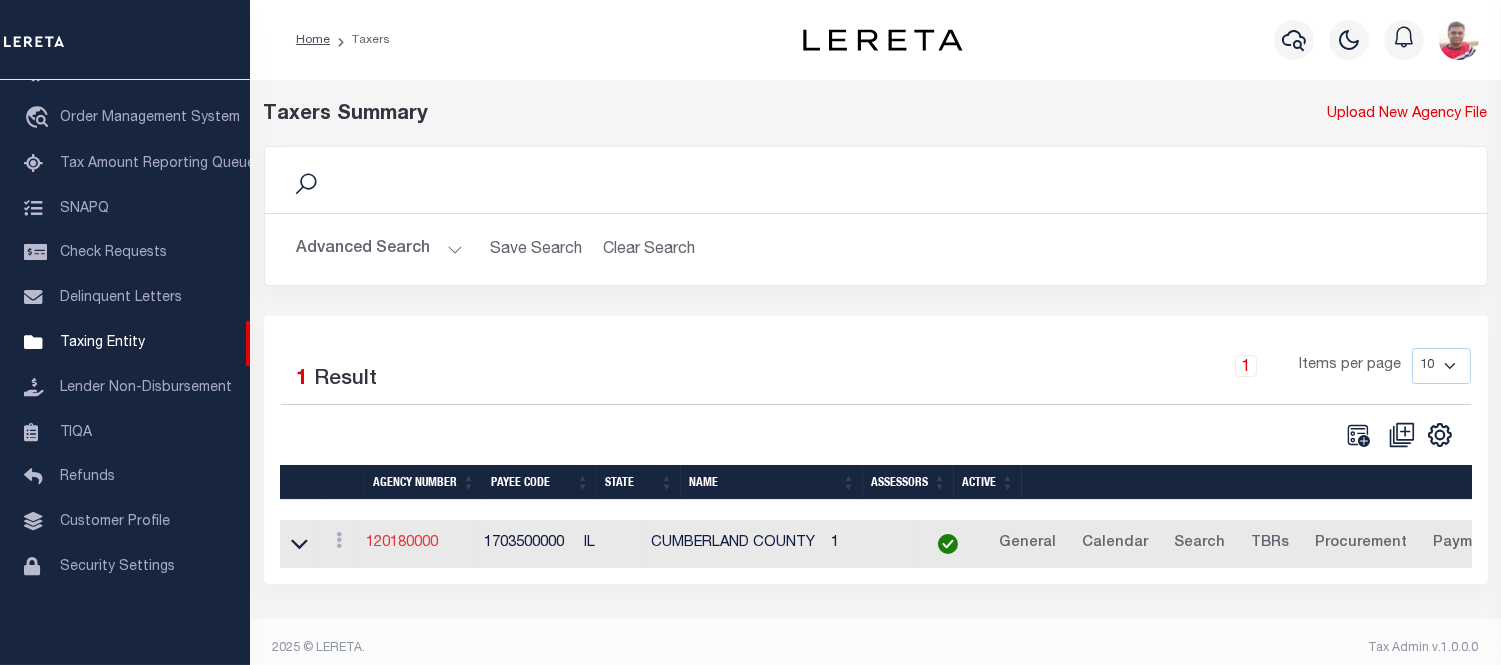click on "120180000" at bounding box center [402, 543] 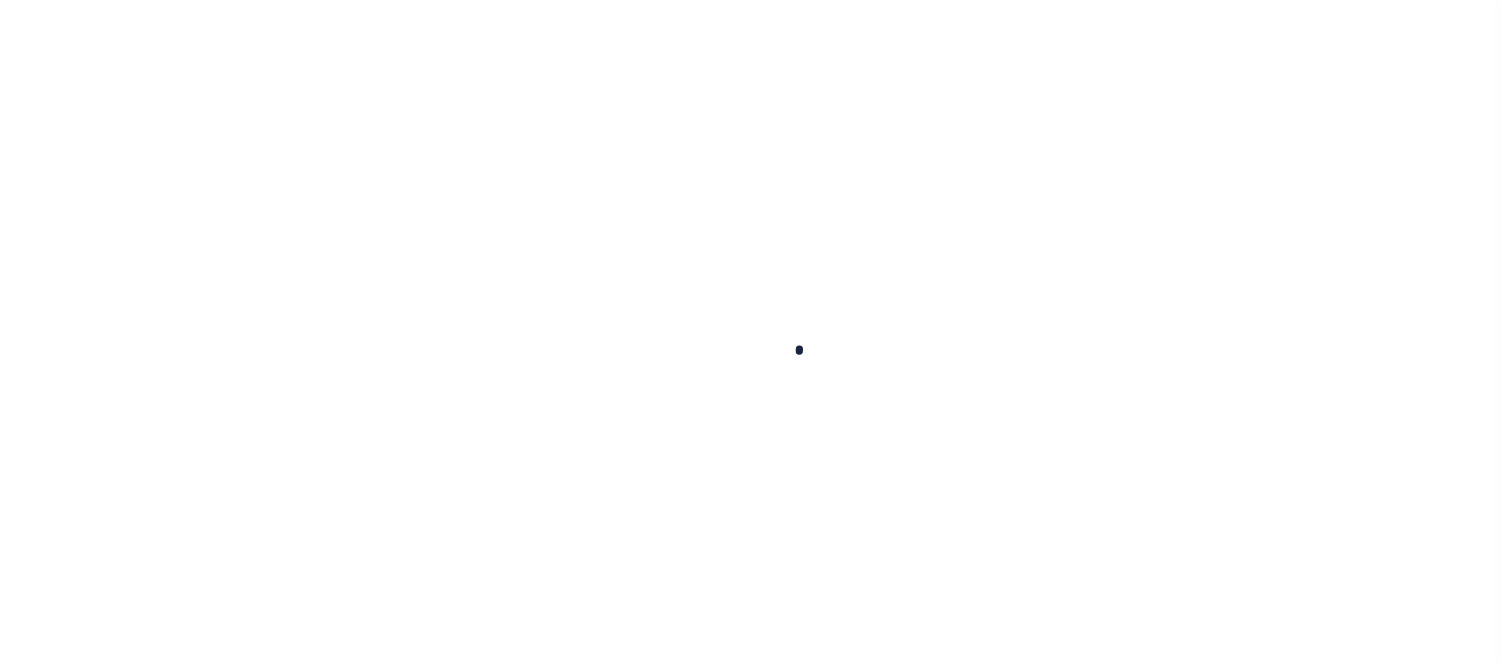 select 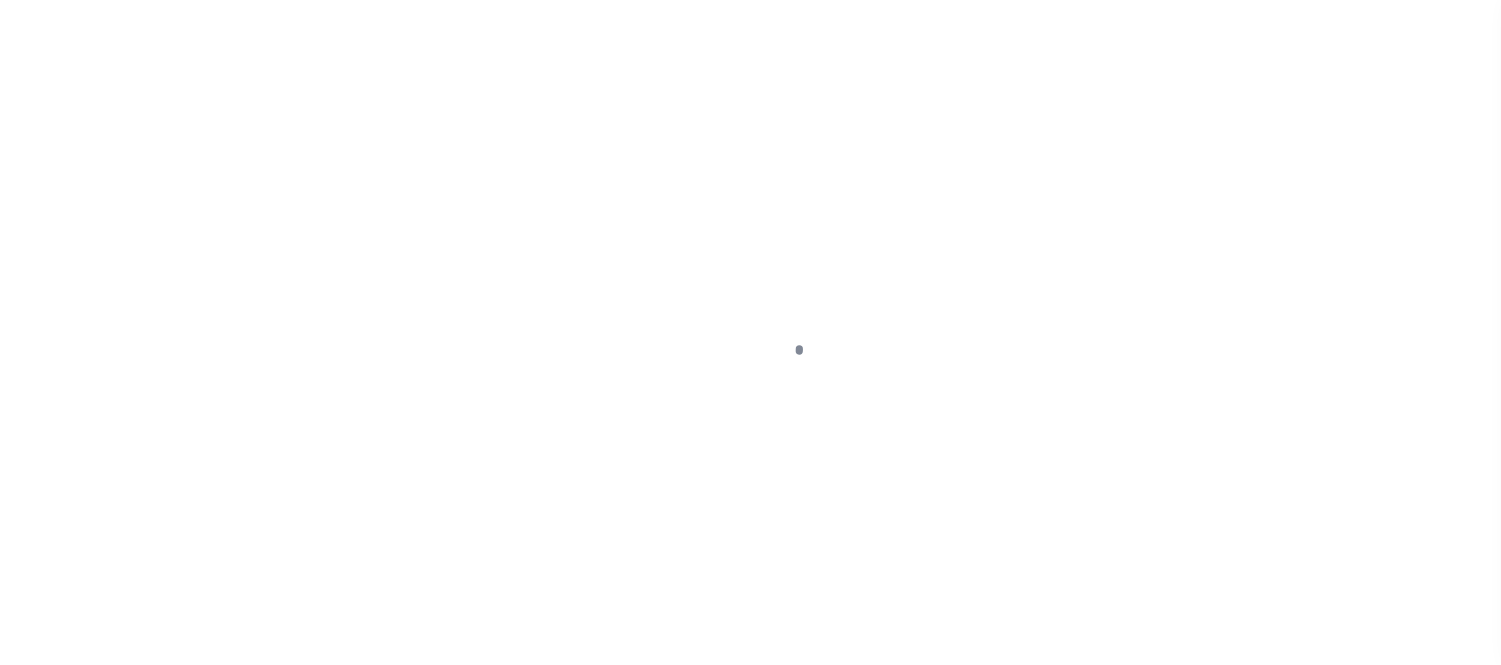 checkbox on "false" 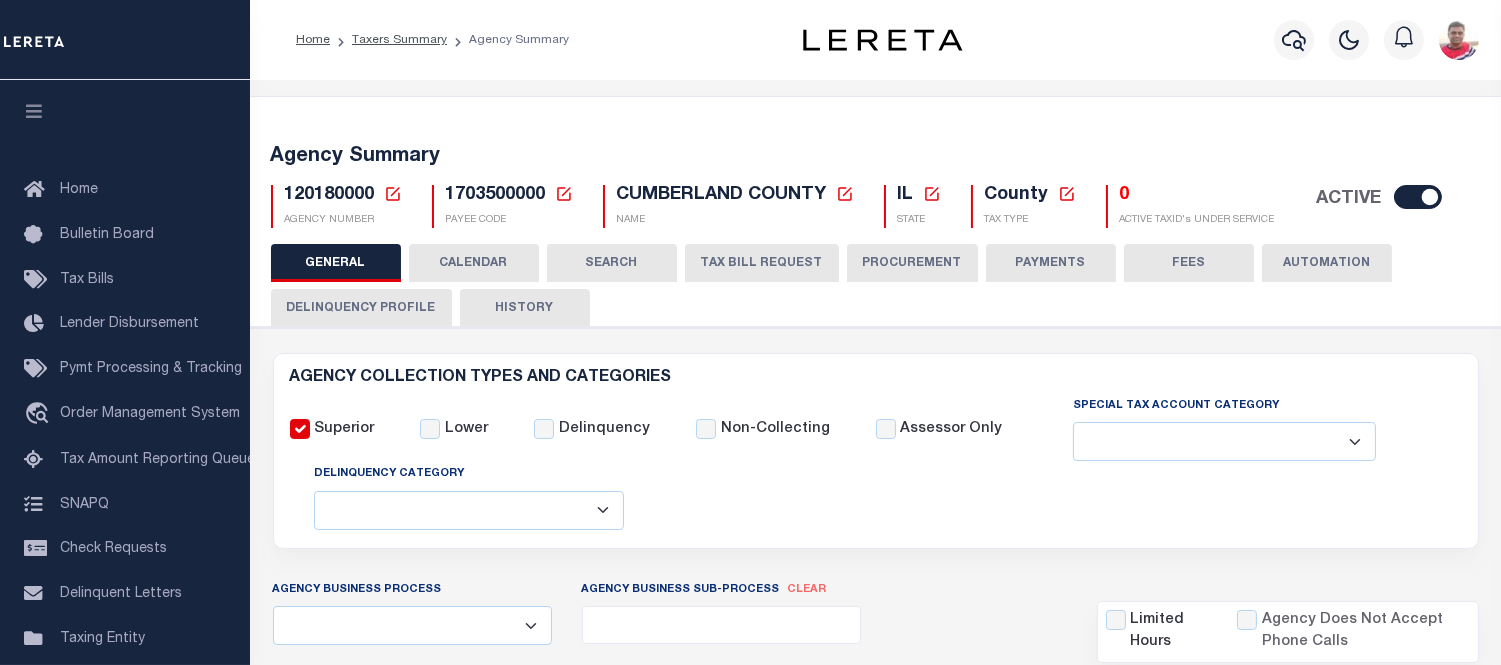 drag, startPoint x: 491, startPoint y: 258, endPoint x: 592, endPoint y: 350, distance: 136.6199 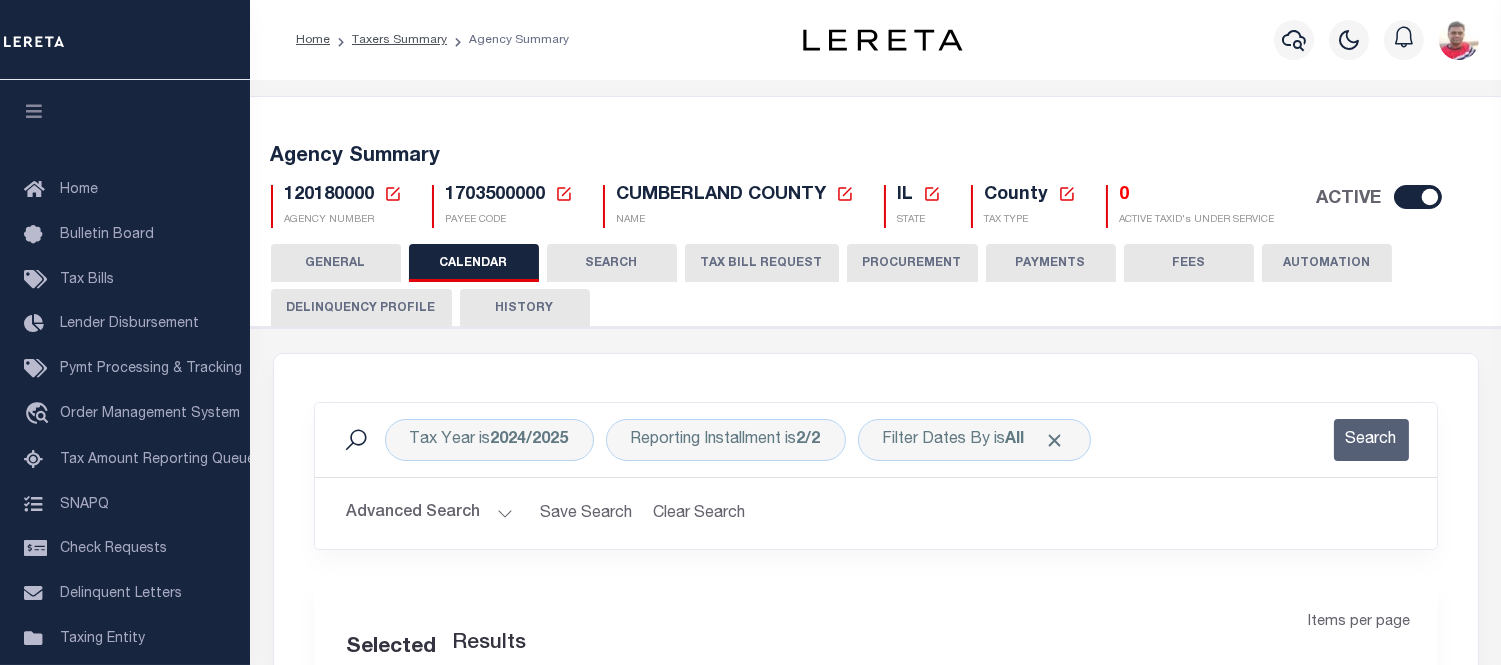 checkbox on "false" 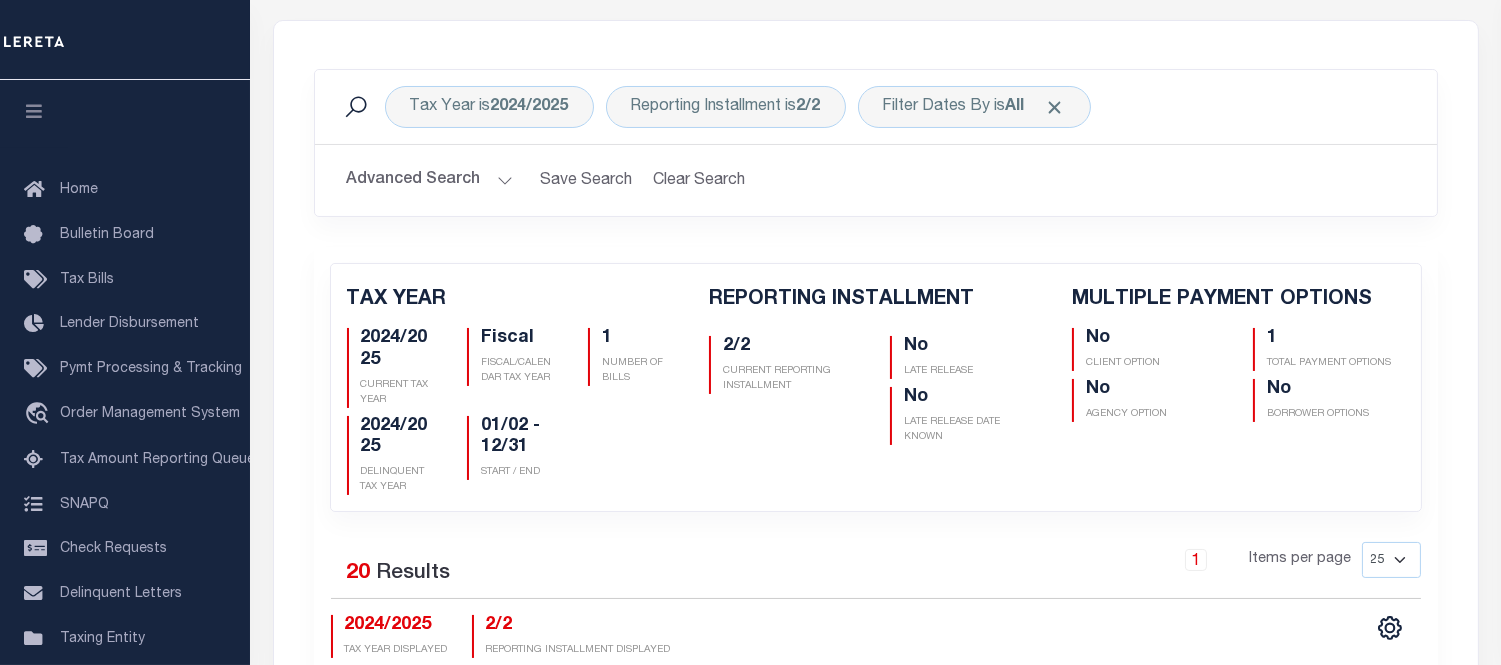 scroll, scrollTop: 777, scrollLeft: 0, axis: vertical 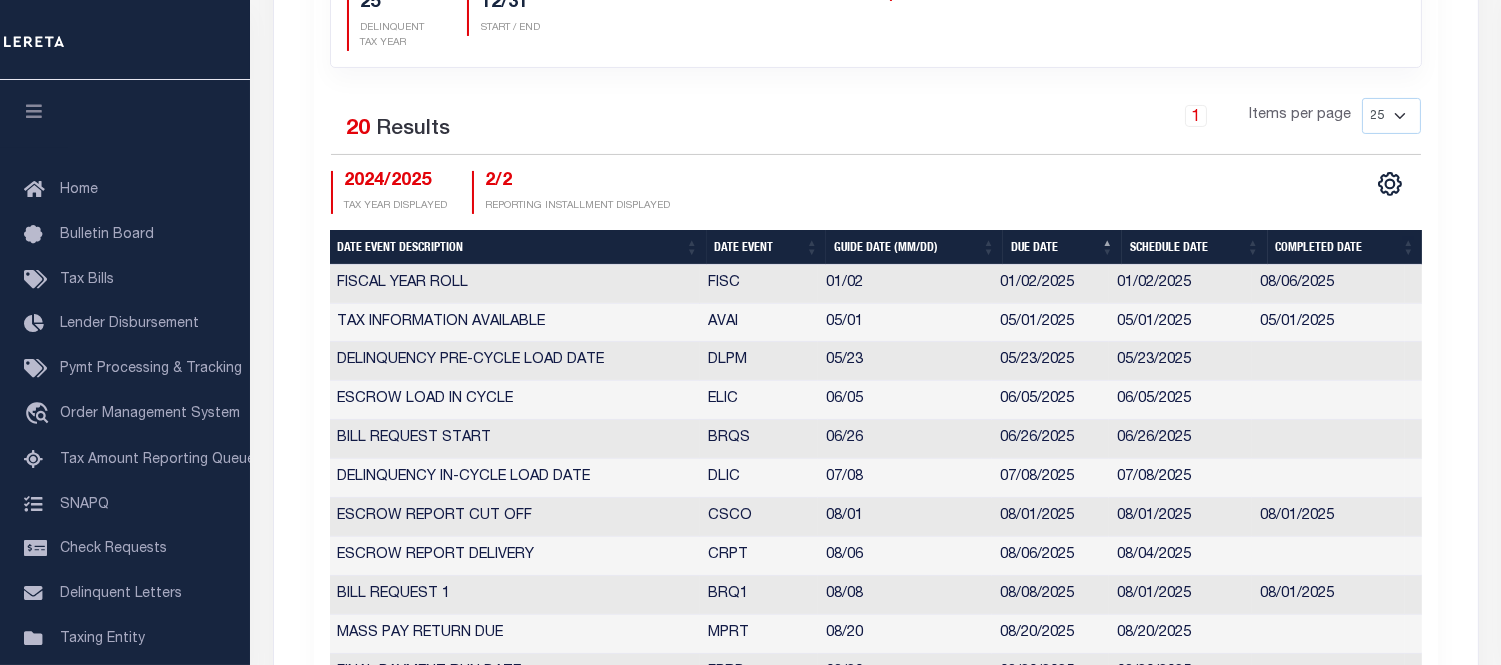 click on "Date Event" at bounding box center (767, 247) 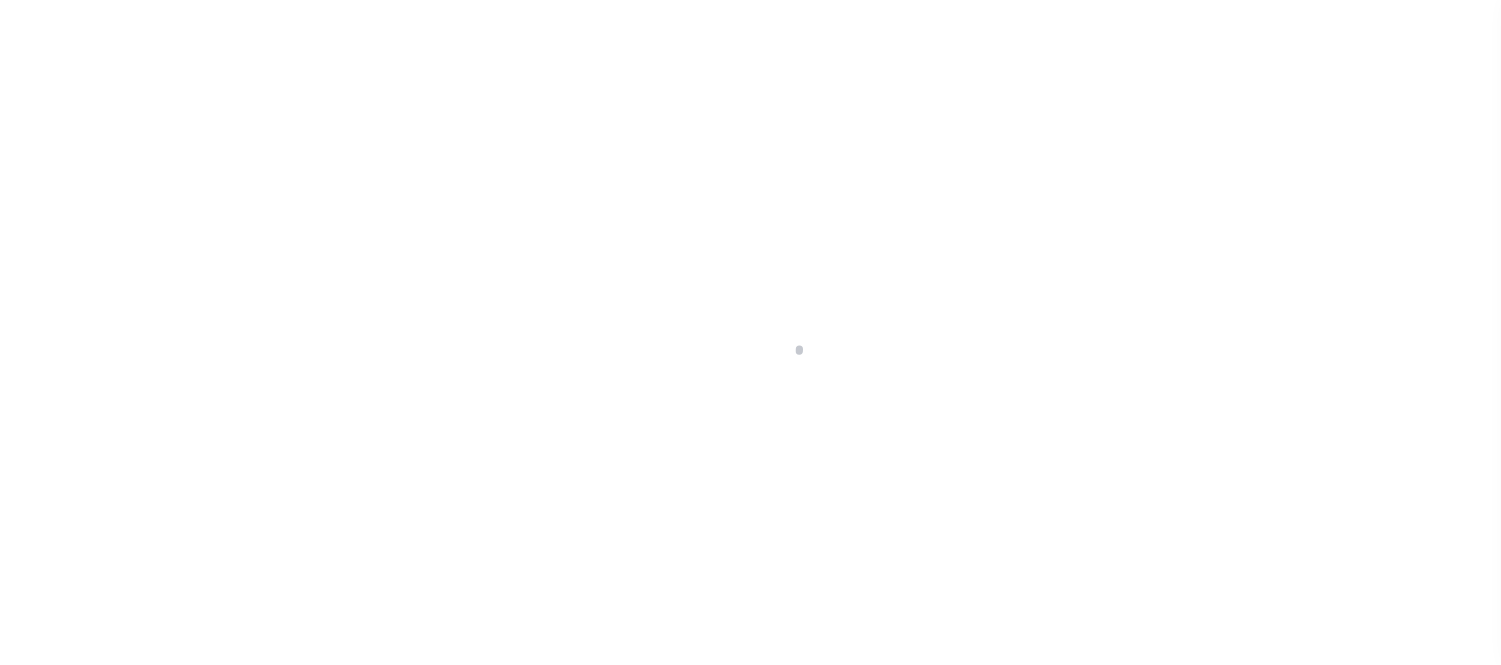 scroll, scrollTop: 147, scrollLeft: 0, axis: vertical 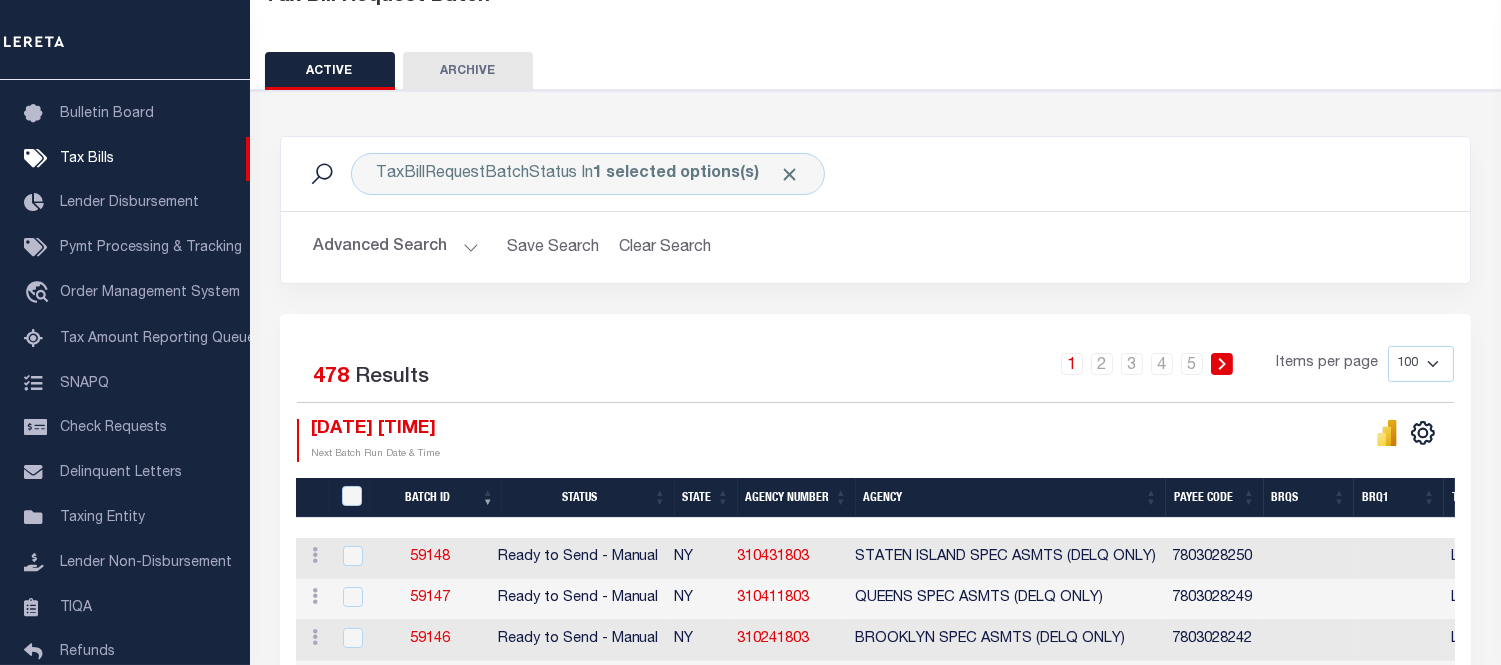 drag, startPoint x: 843, startPoint y: 306, endPoint x: 548, endPoint y: 10, distance: 417.9007 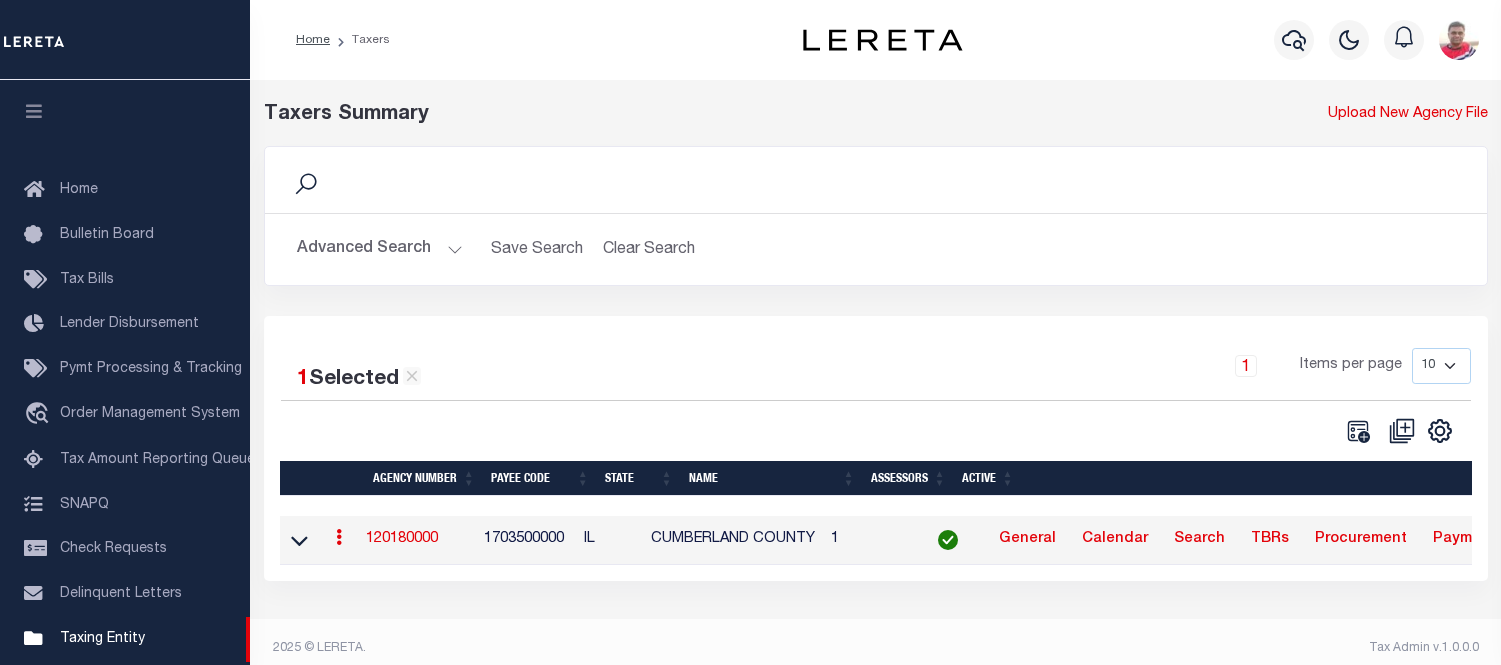 scroll, scrollTop: 0, scrollLeft: 0, axis: both 